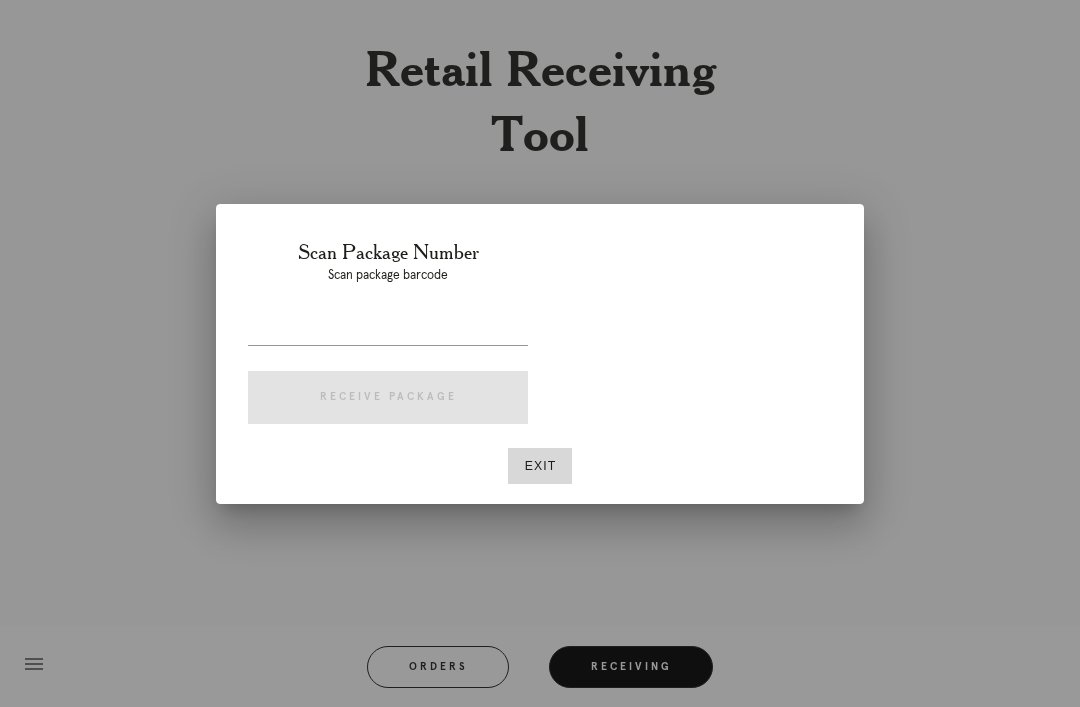 scroll, scrollTop: 64, scrollLeft: 0, axis: vertical 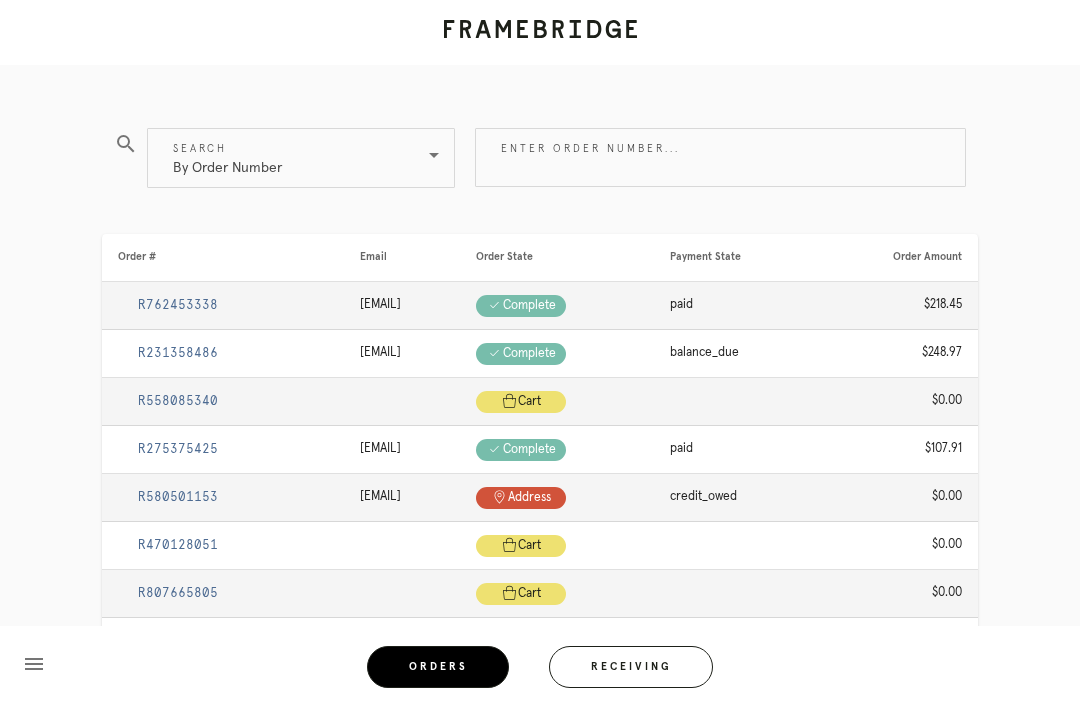 click on "Enter order number..." at bounding box center [720, 157] 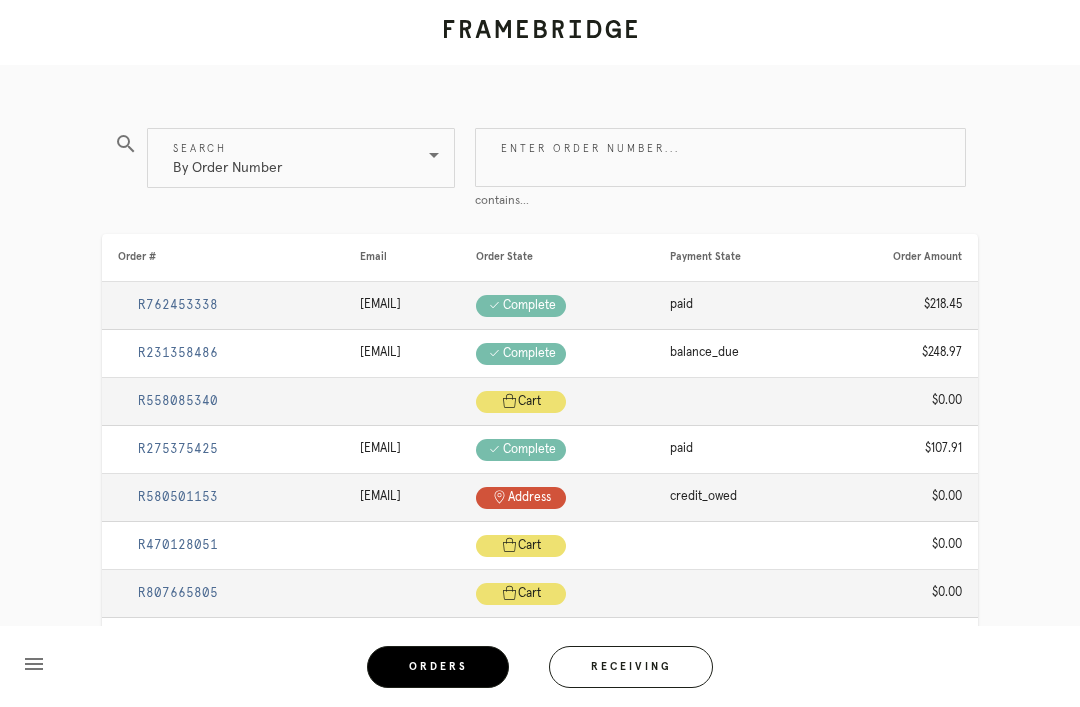 click on "Search By Order Number" at bounding box center (301, 158) 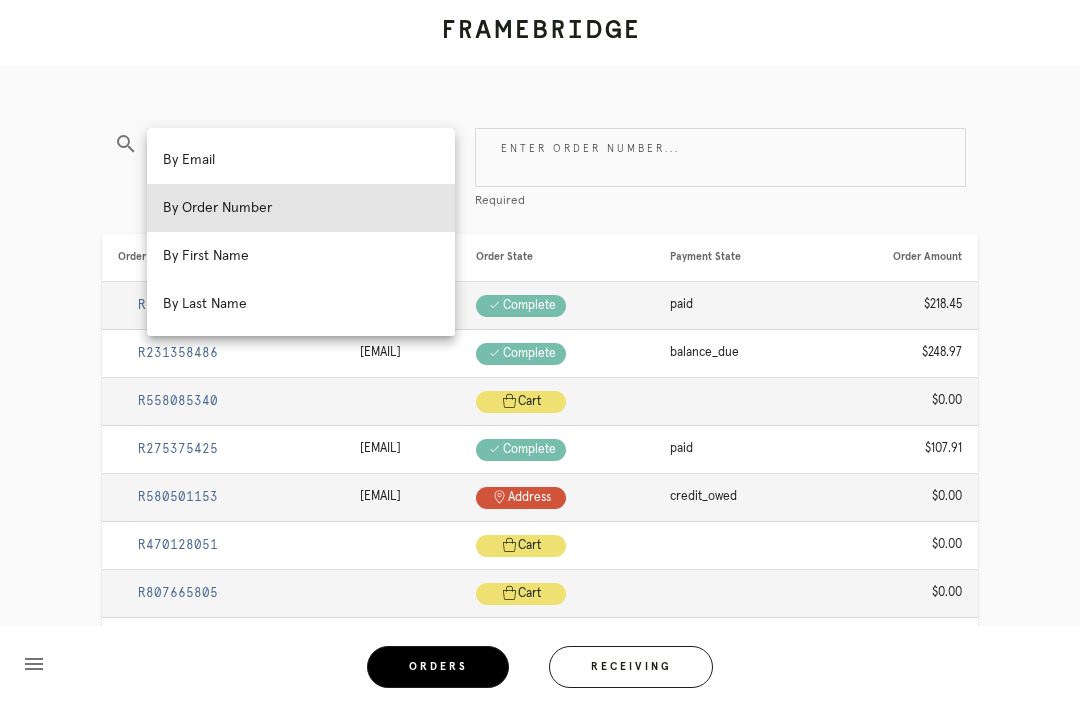 click on "Enter order number..." at bounding box center (720, 157) 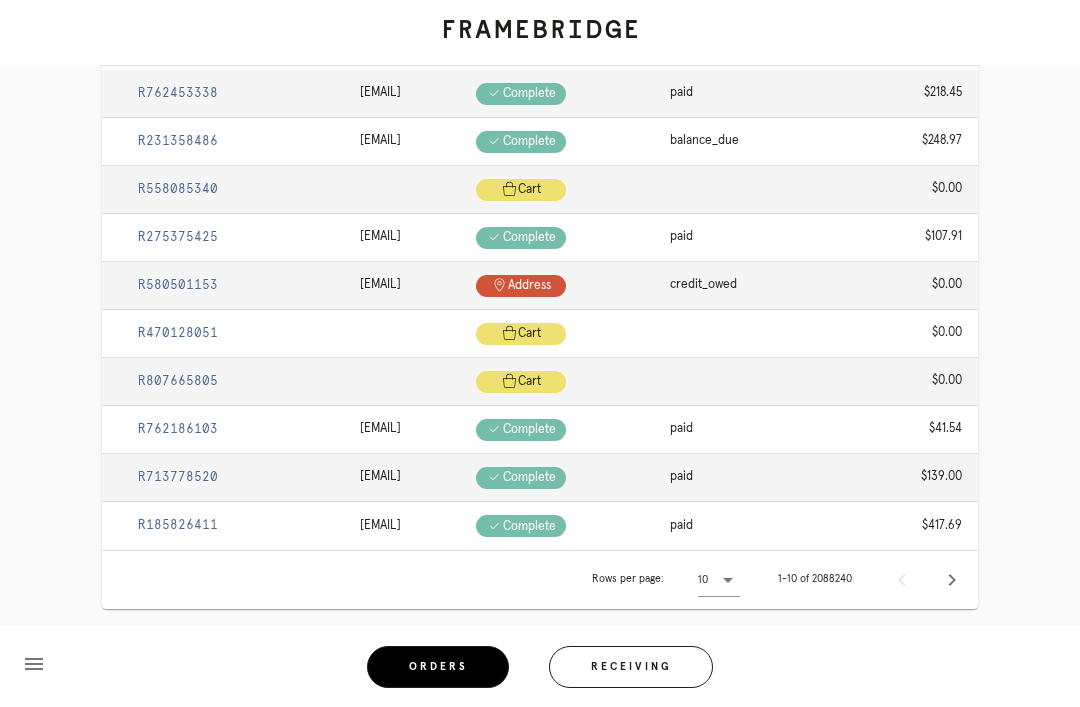 scroll, scrollTop: 0, scrollLeft: 0, axis: both 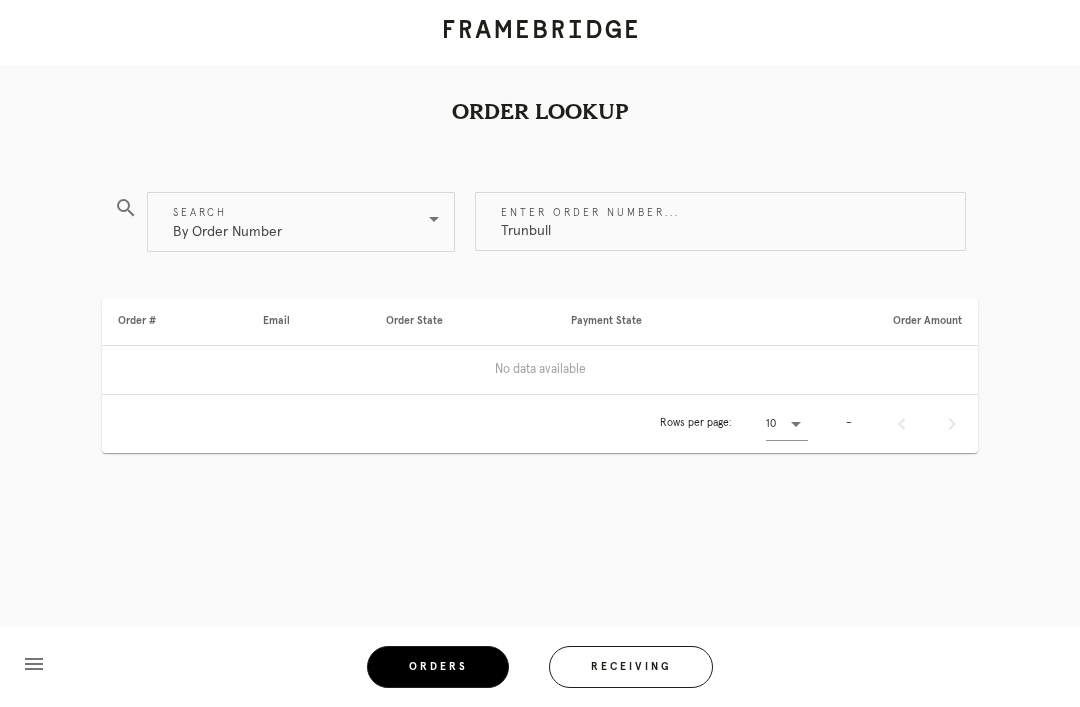 type on "Trunbull" 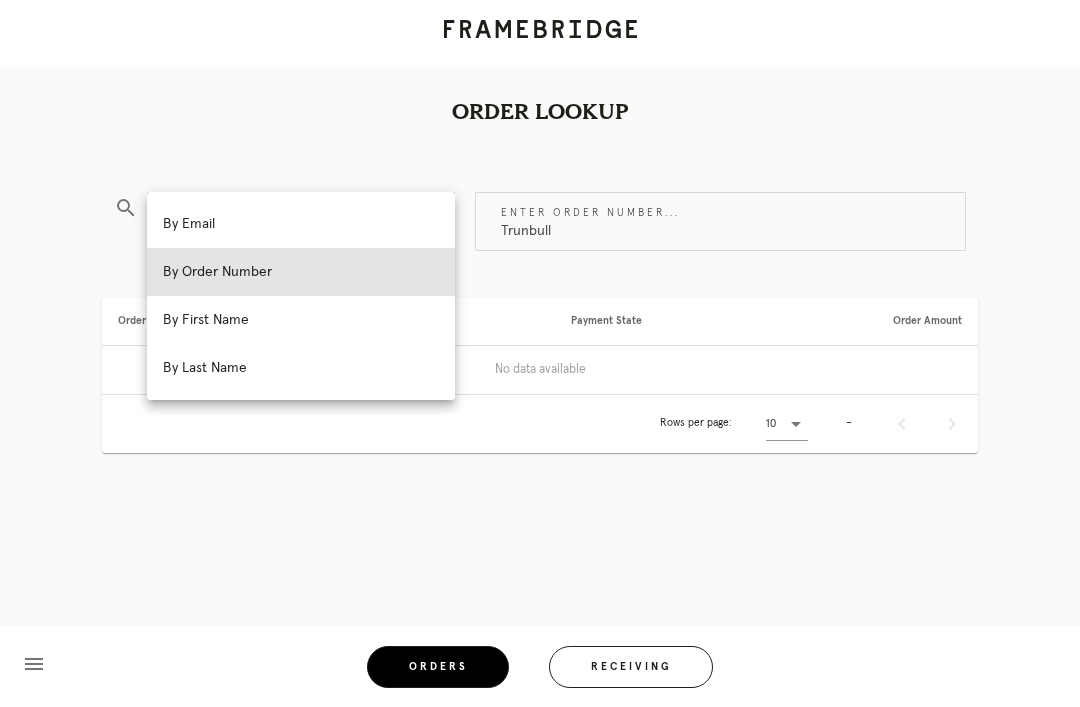 click on "By Last Name" at bounding box center [301, 368] 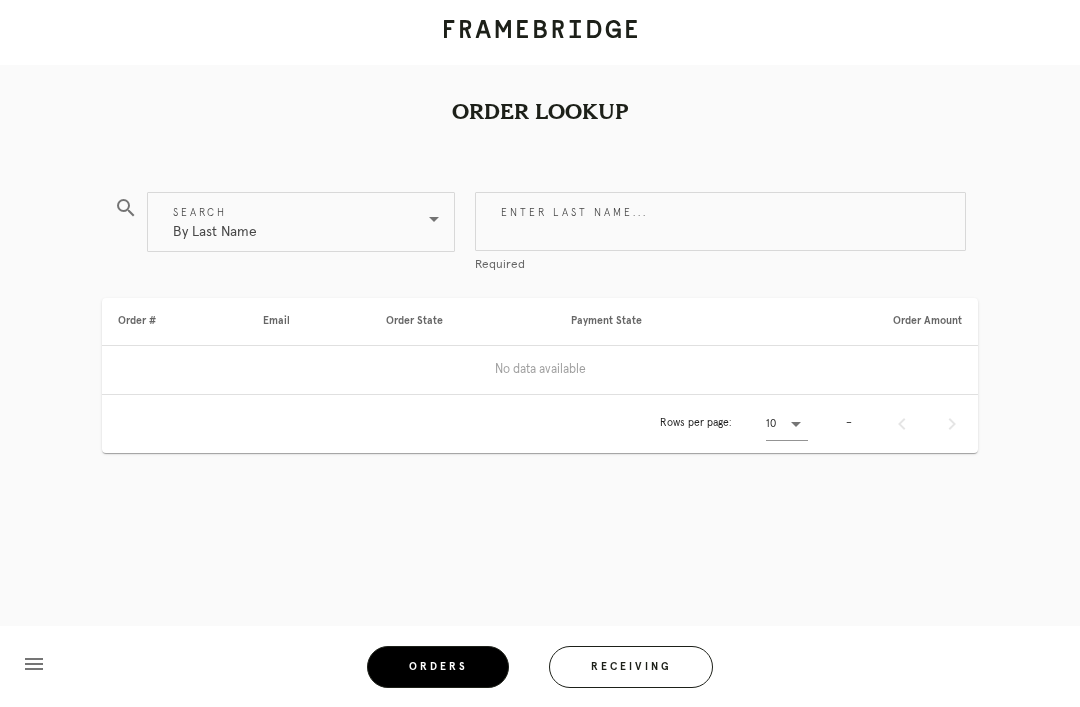 click on "Enter last name..." at bounding box center [720, 221] 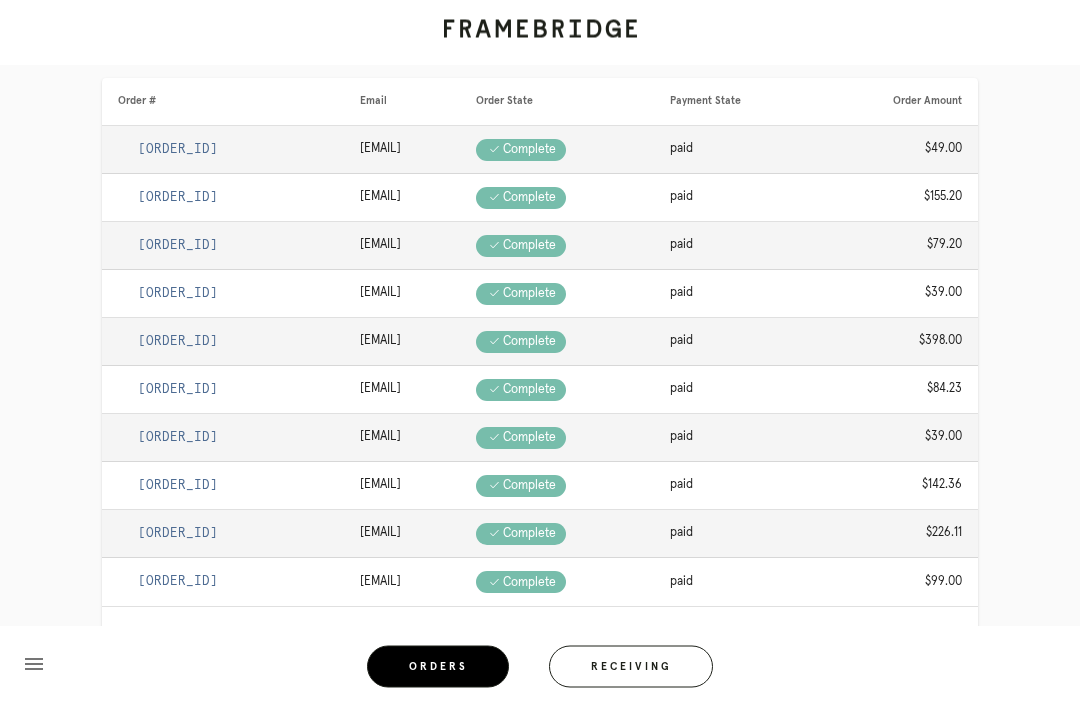 scroll, scrollTop: 217, scrollLeft: 0, axis: vertical 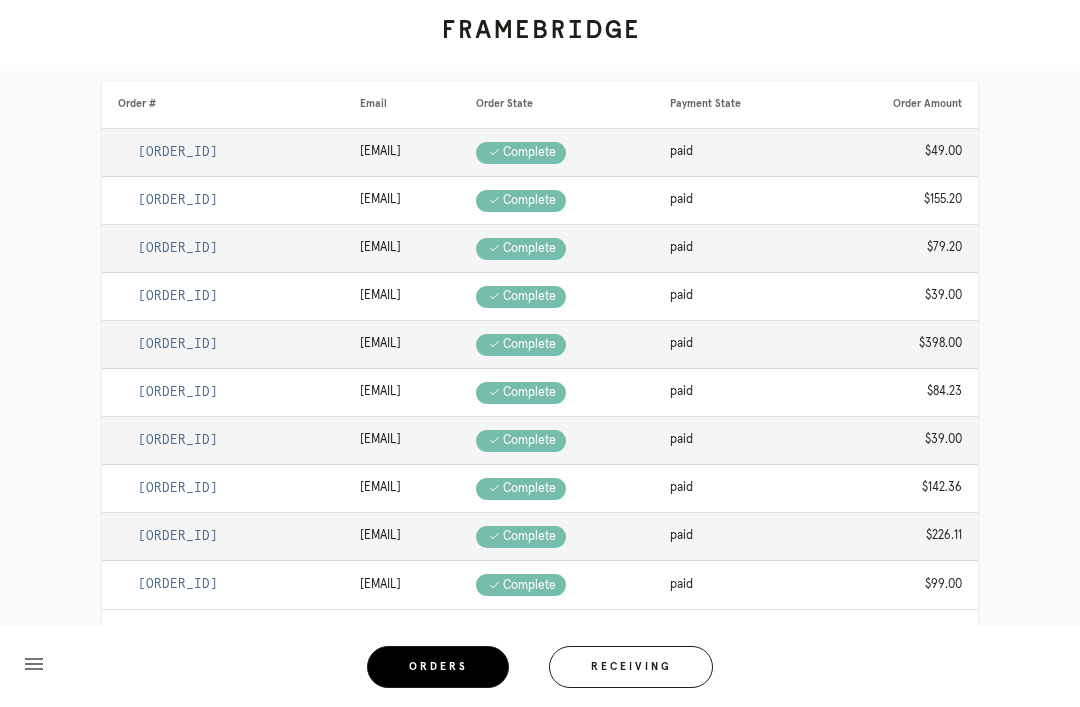 type on "Turnbull" 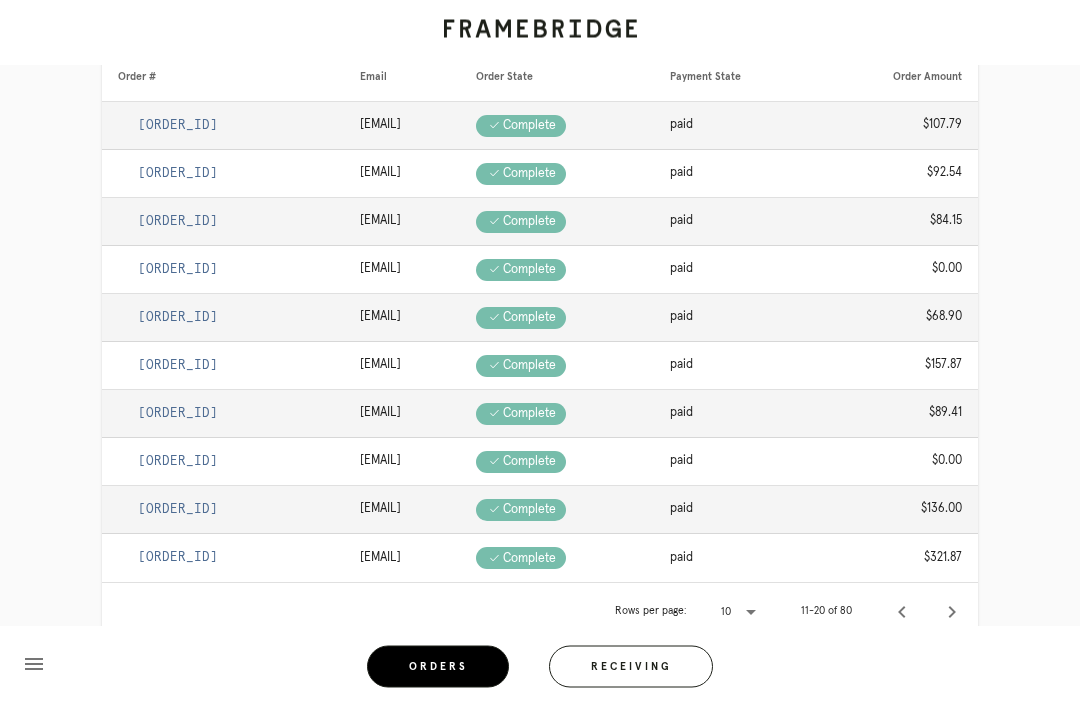 scroll, scrollTop: 276, scrollLeft: 0, axis: vertical 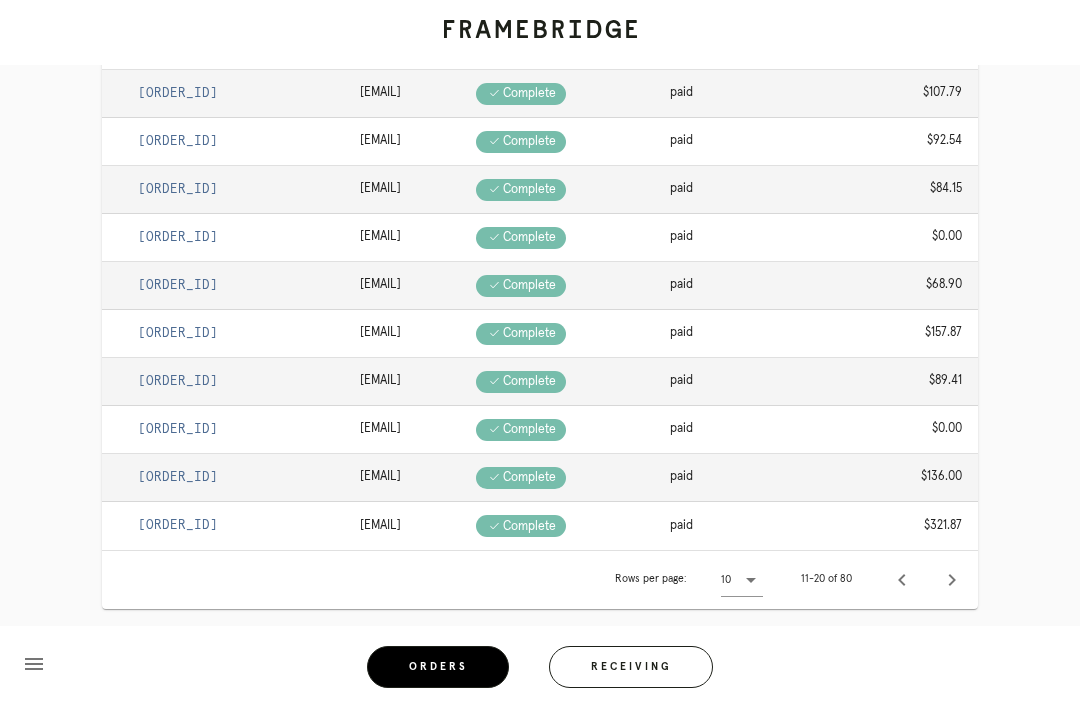 click at bounding box center [952, 580] 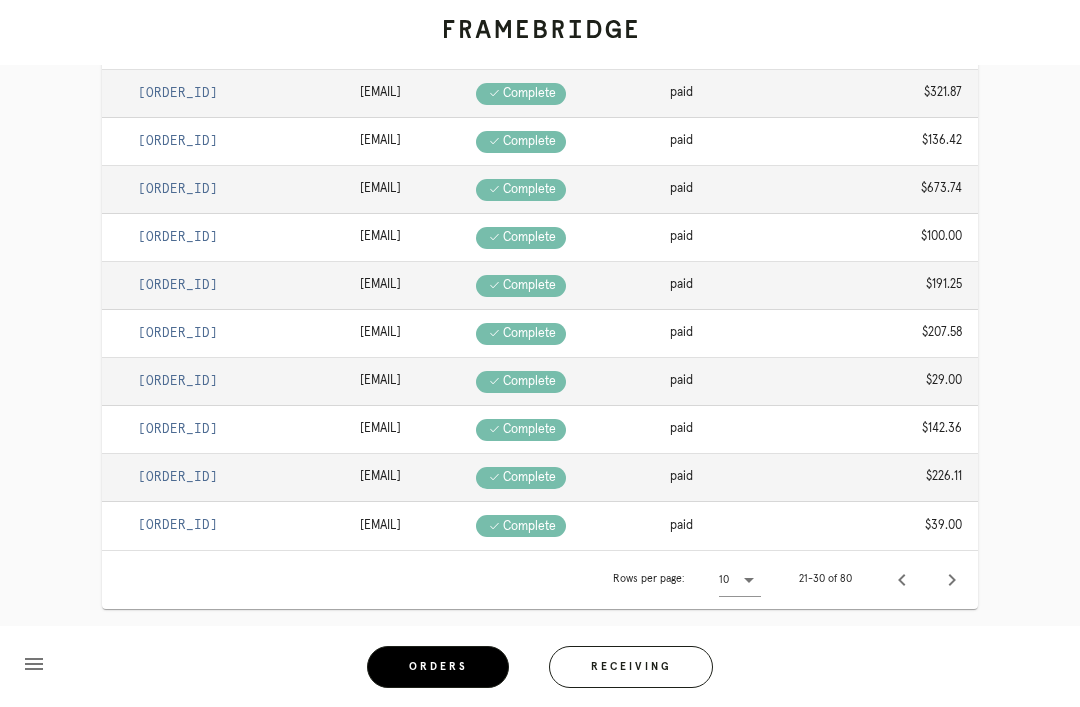 click at bounding box center [952, 580] 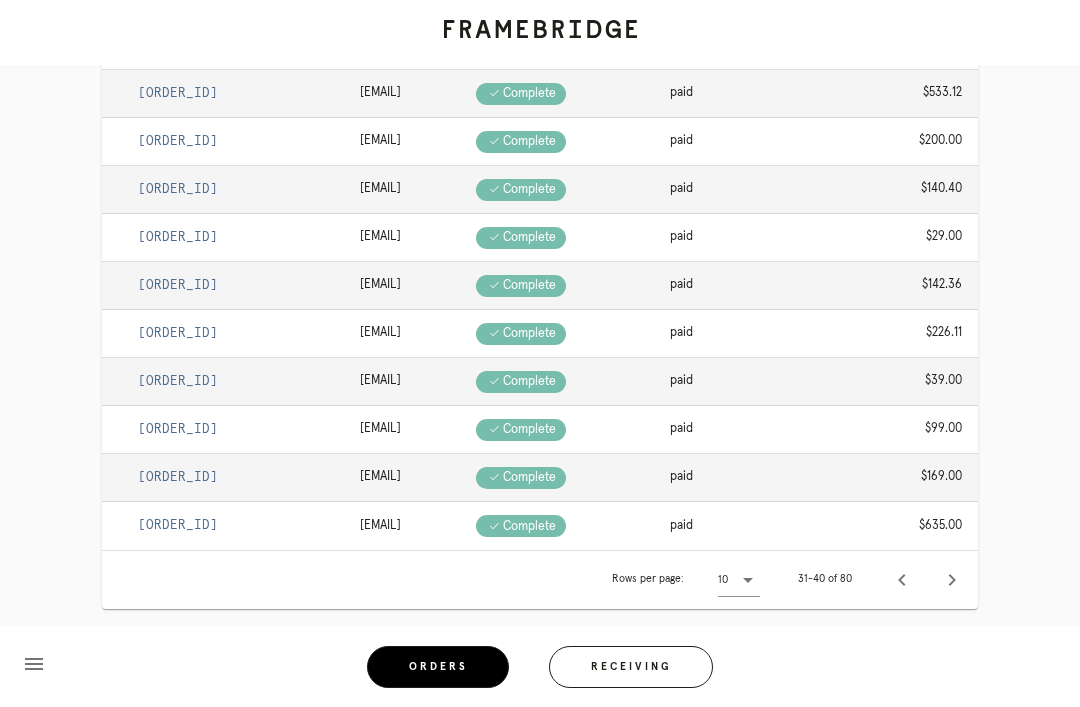 click on "search Search By Last Name   Enter last name... Turnbull   Order # Email Order State Payment State Order Amount
R149011214
turnbullfamily1@yahoo.com
Check
.a {
fill: #1d2019;
}
complete
paid
$533.12
R273140795
rjturnbull3100@comcast.net
Check
.a {
fill: #1d2019;
}
complete
paid
$200.00
R731108339
andyturnbull1066@gmail.com
Check
.a {
fill: #1d2019;
}
complete
paid
$140.40
R035714070
mackenzieturnbull@gmail.com
Check
.a {
fill: #1d2019;
}
complete
paid
$29.00
R810313436
alisonturnbull@gmail.com
Check
.a {
fill: #1d2019;
}
complete
paid
$142.36
R584424250" at bounding box center [540, 323] 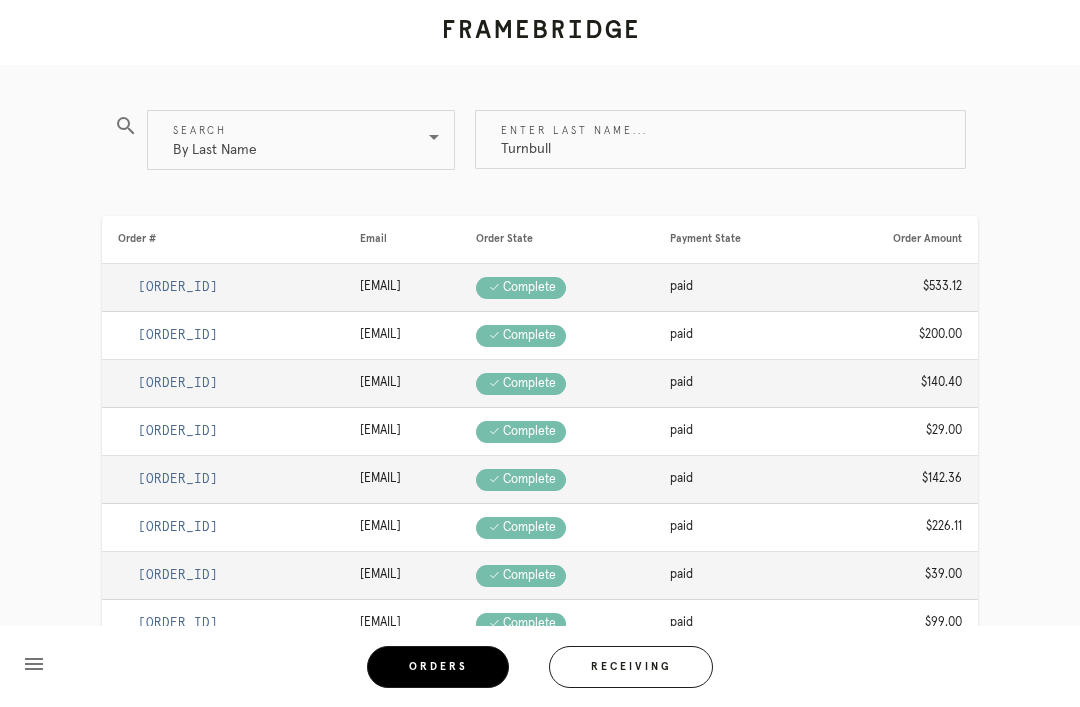 scroll, scrollTop: 0, scrollLeft: 0, axis: both 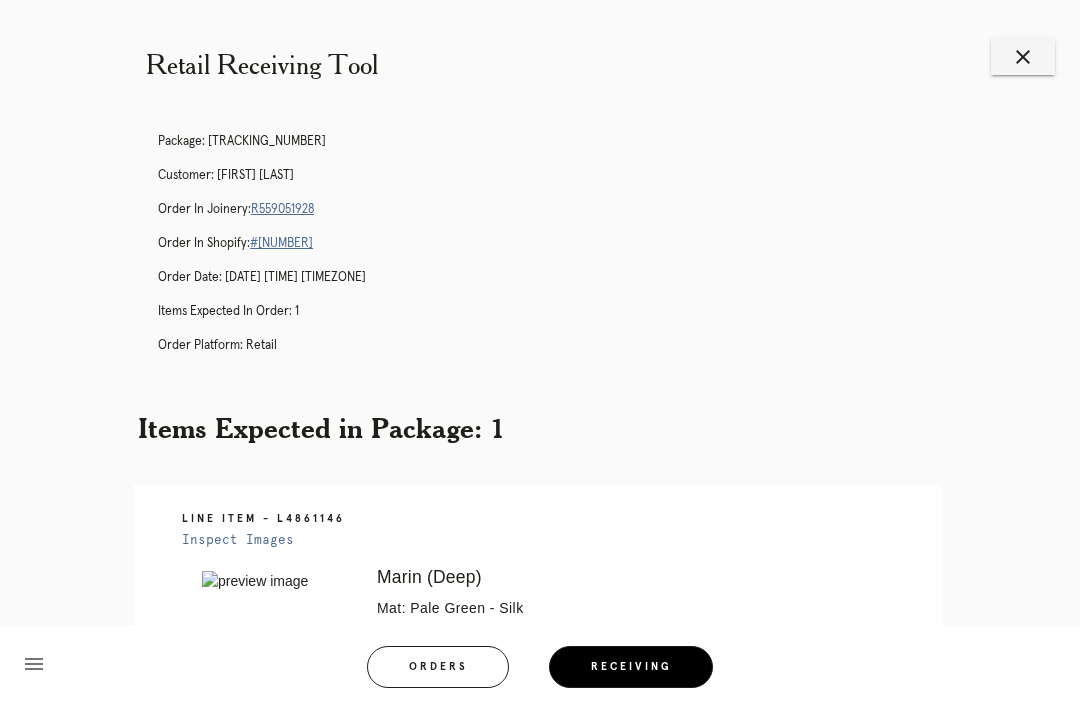 click on "close" at bounding box center (1023, 57) 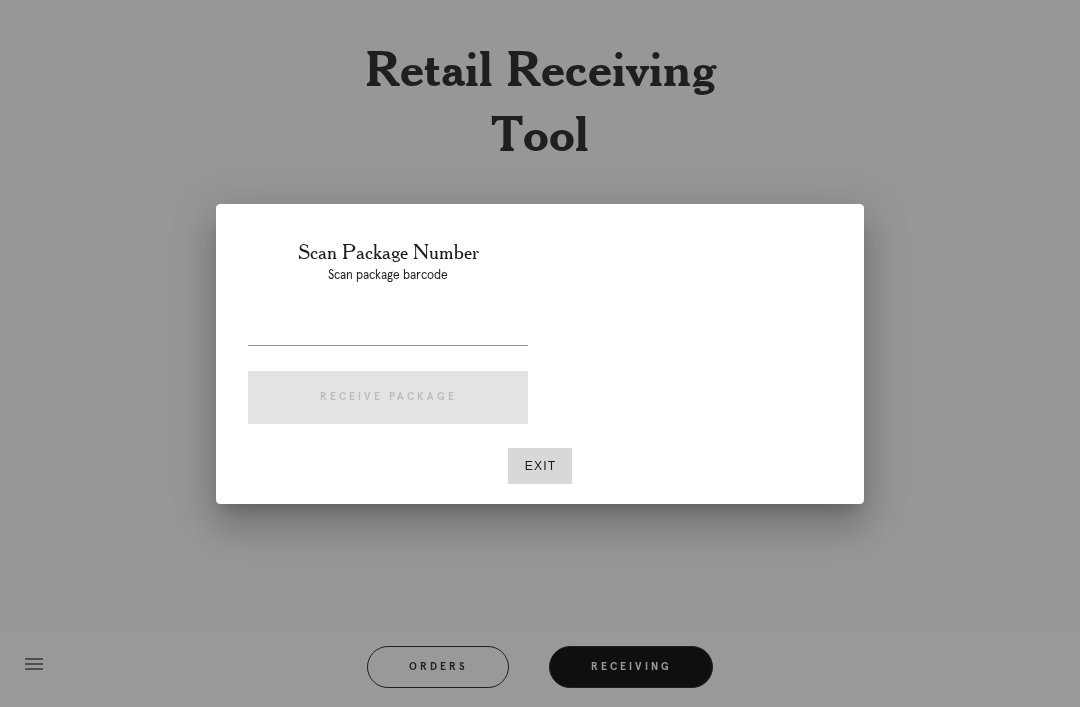 scroll, scrollTop: 0, scrollLeft: 0, axis: both 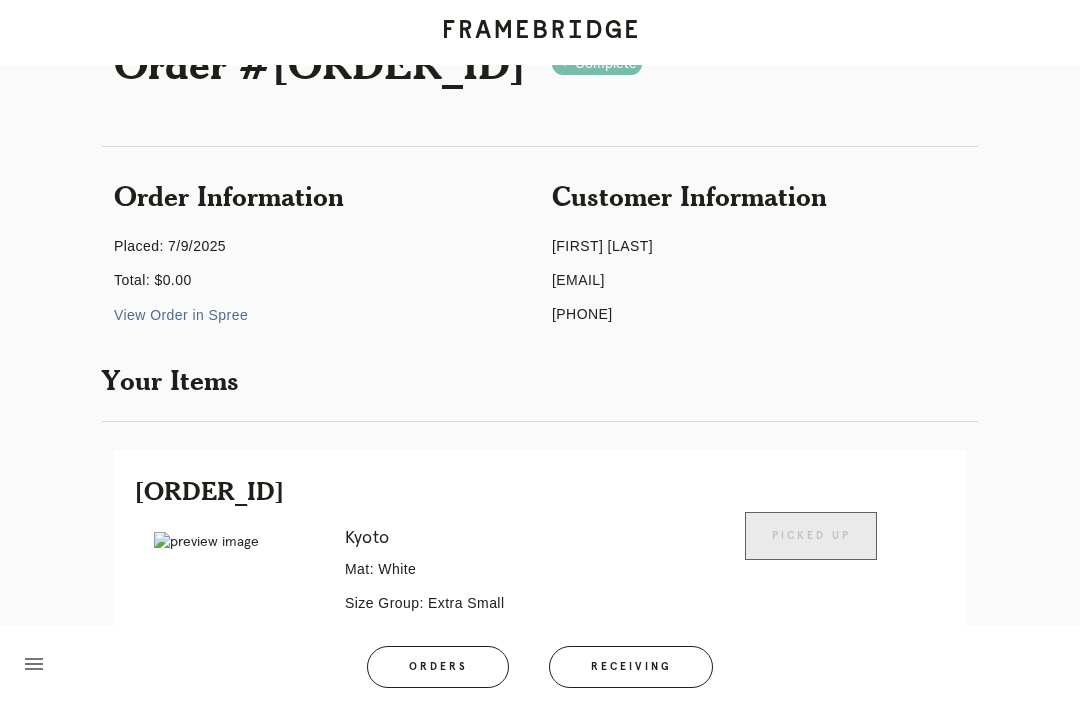 click on "Orders" at bounding box center [438, 667] 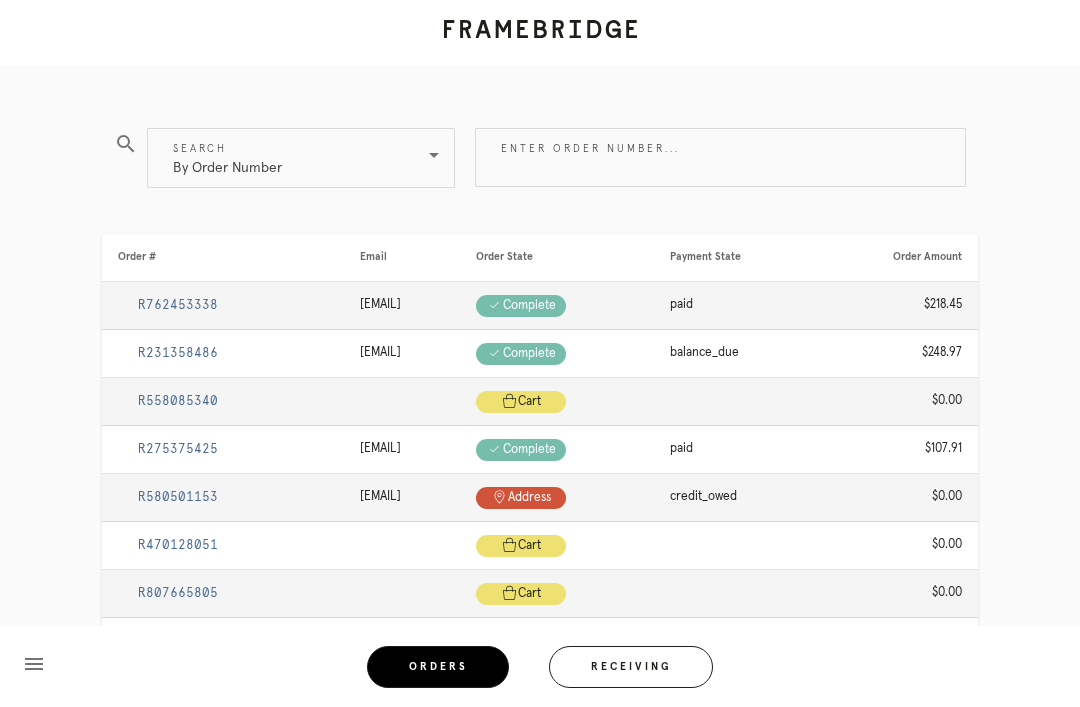 click on "Enter order number..." at bounding box center [720, 157] 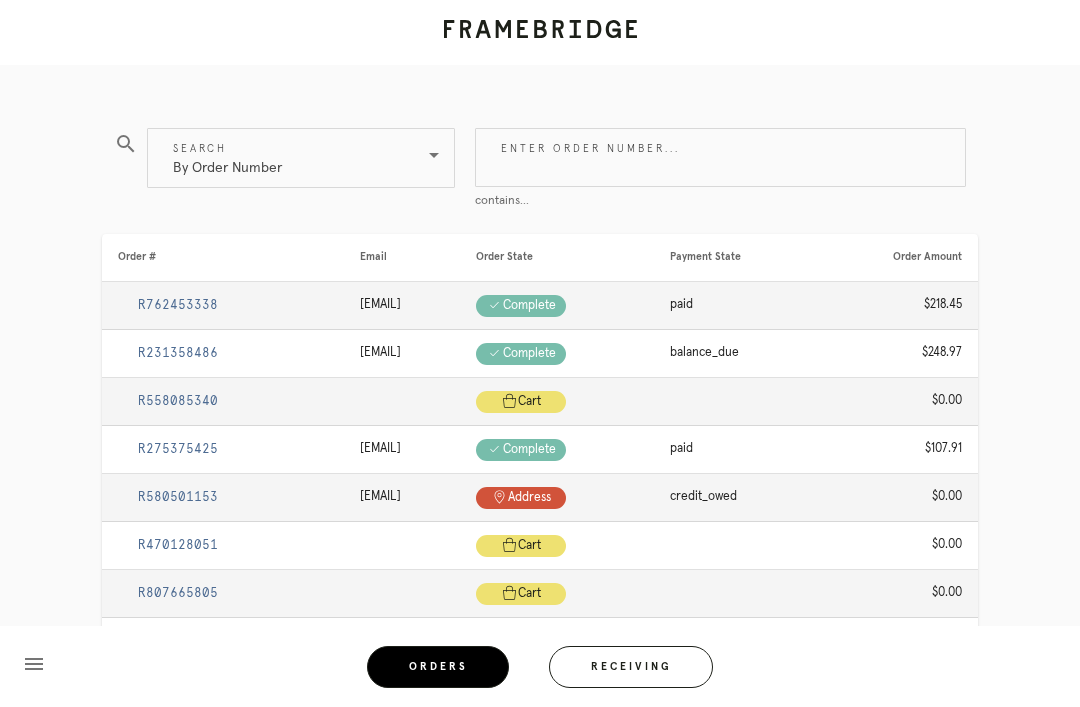 click on "Enter order number..." at bounding box center [720, 157] 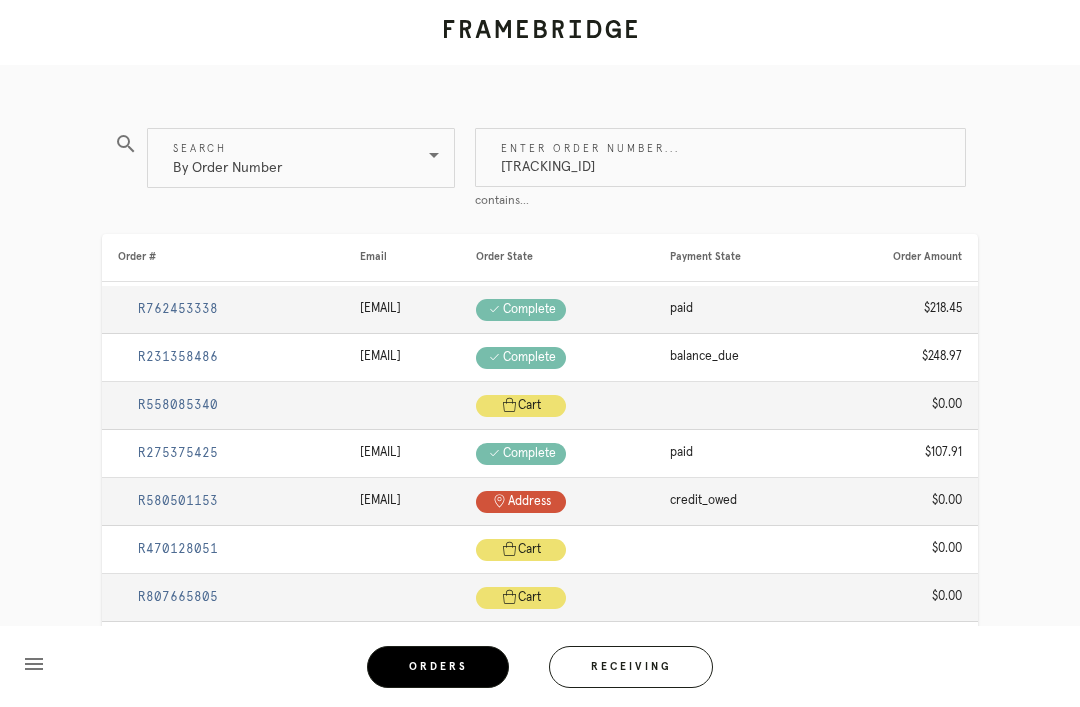 type on "P839119623359180" 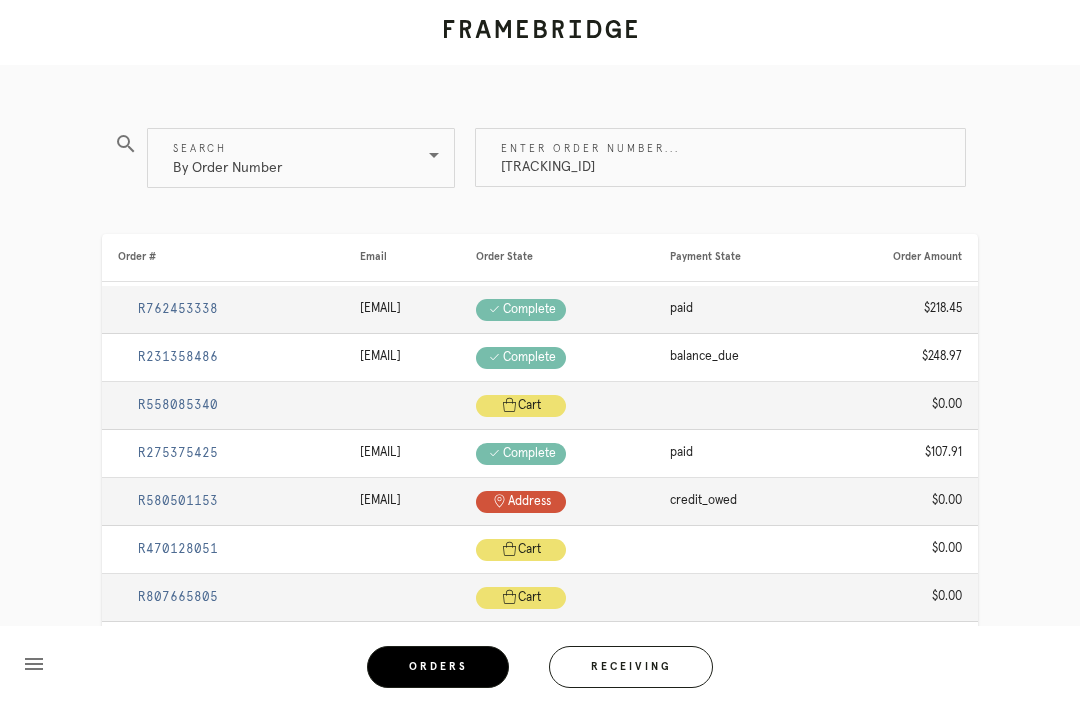 click on "P839119623359180" at bounding box center (720, 157) 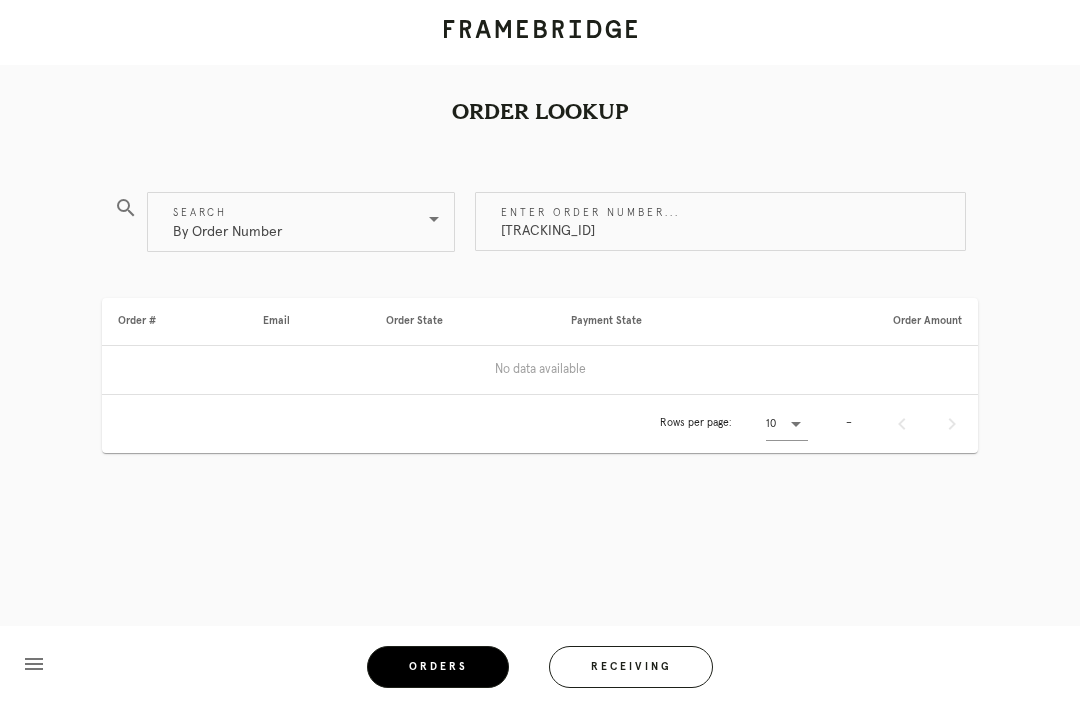 click on "P839119623359180" at bounding box center [720, 221] 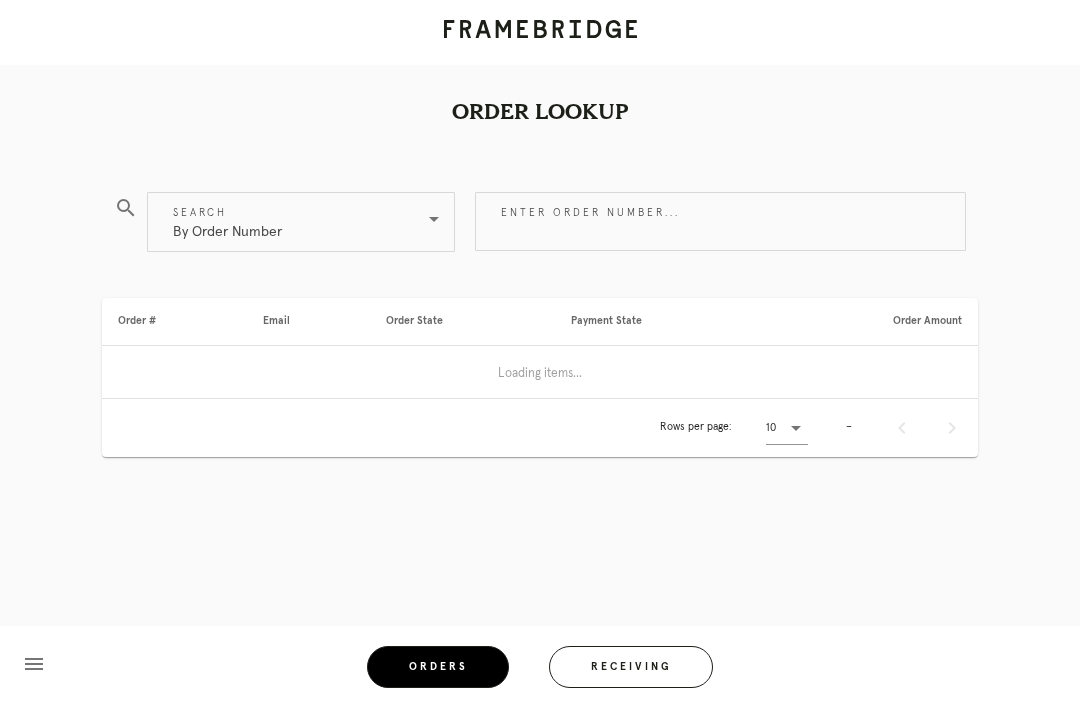 scroll, scrollTop: 64, scrollLeft: 0, axis: vertical 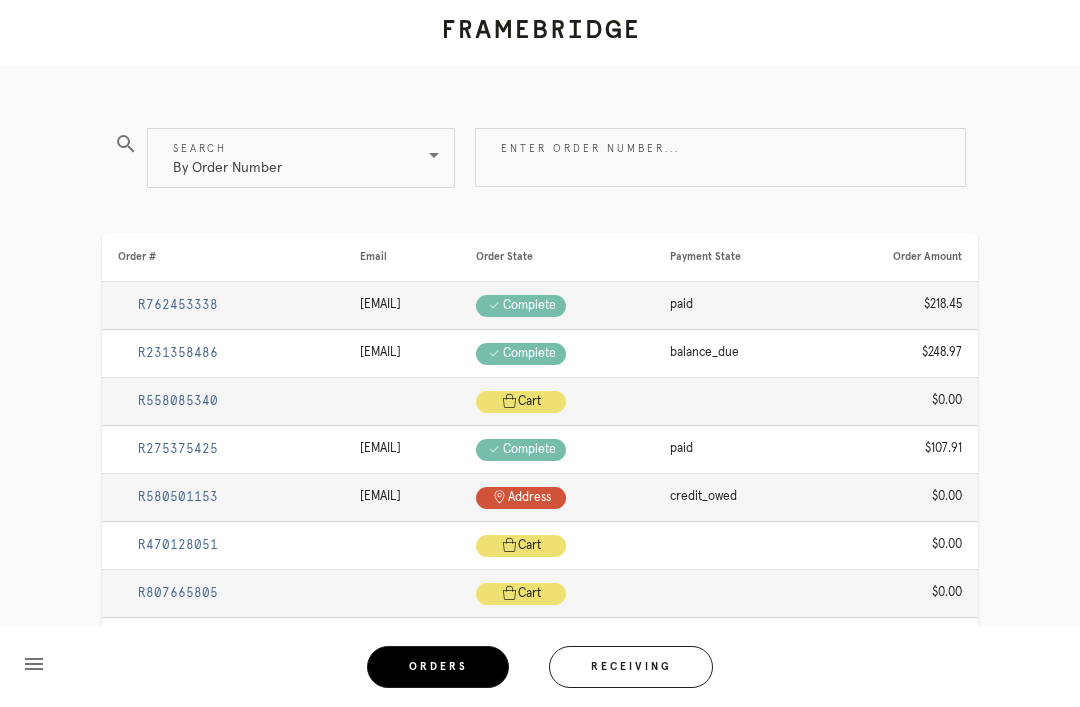click on "Enter order number..." at bounding box center [720, 157] 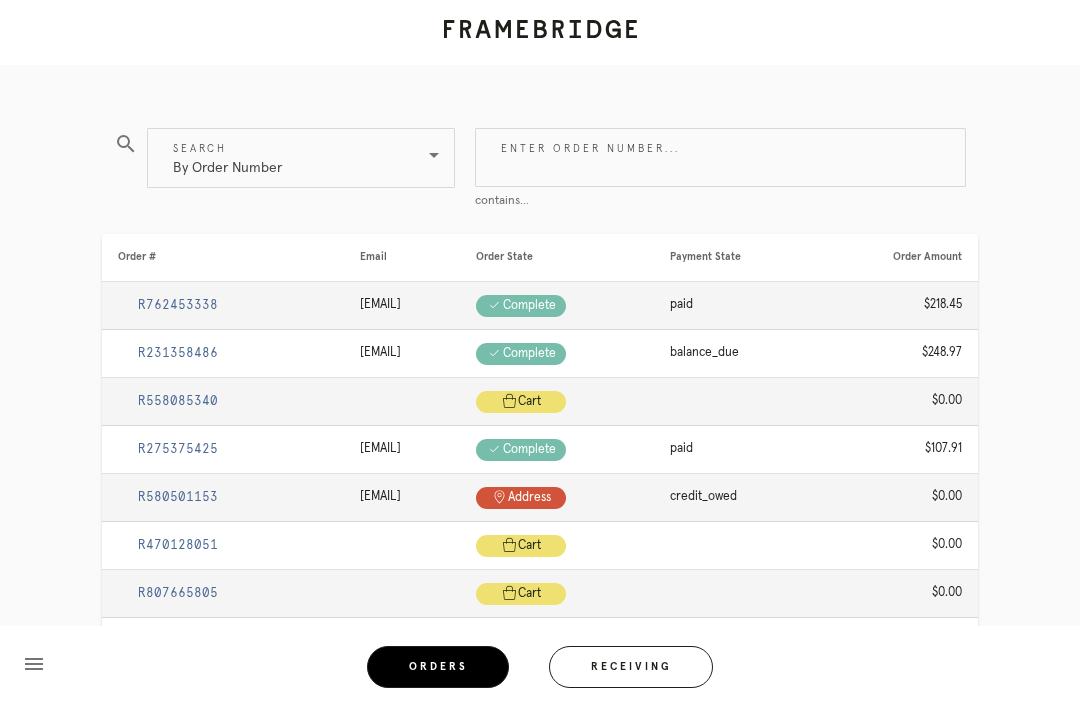 click on "Enter order number..." at bounding box center (720, 157) 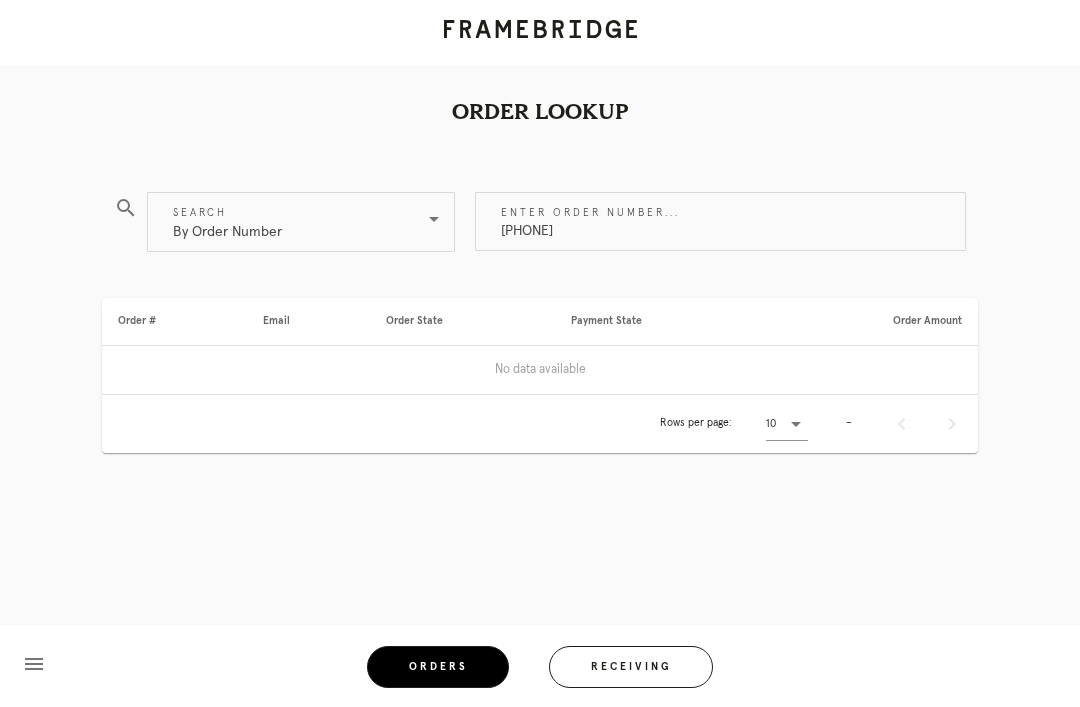 click on "[PHONE]" at bounding box center [720, 221] 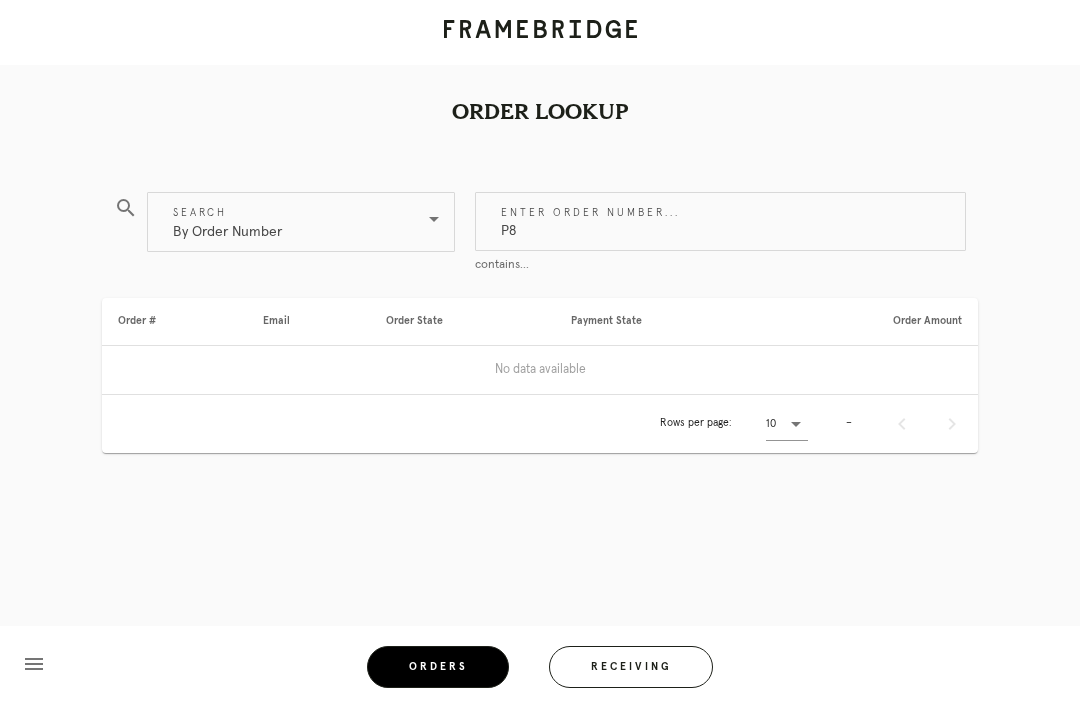 type on "P" 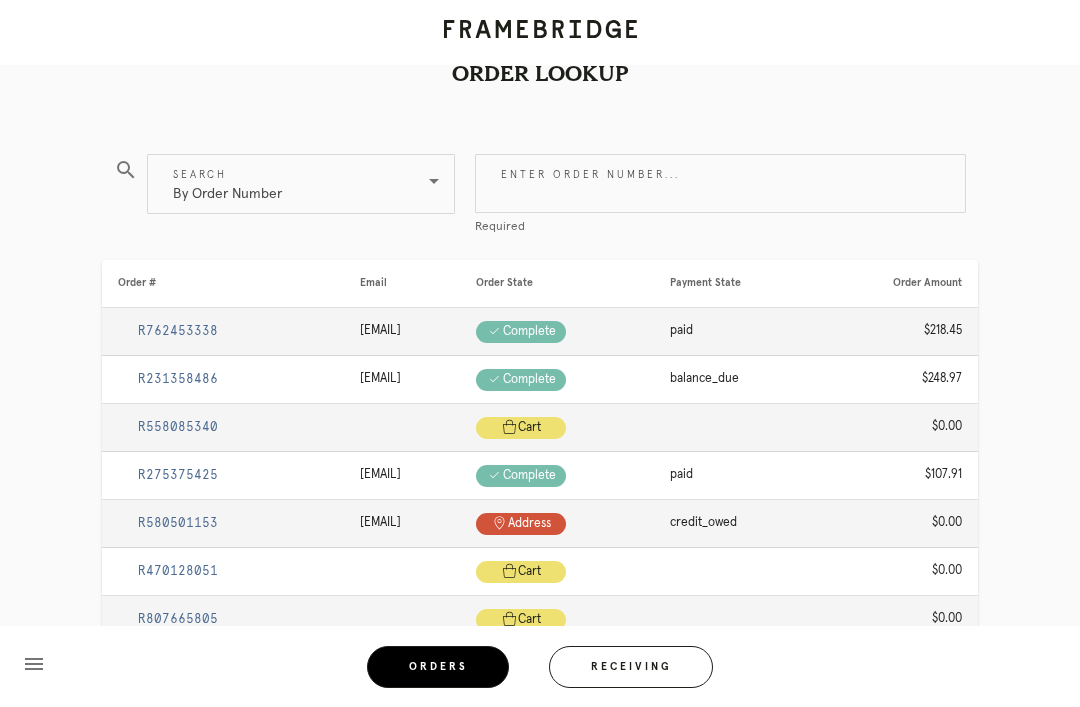 scroll, scrollTop: 1, scrollLeft: 0, axis: vertical 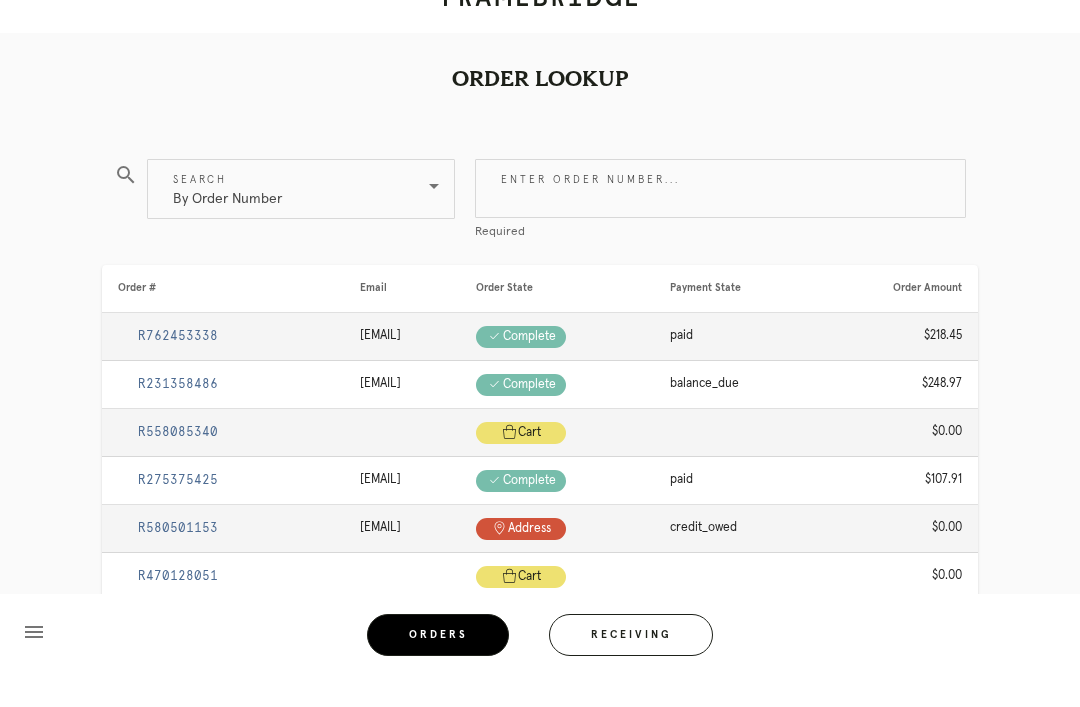 click on "Enter order number..." at bounding box center (720, 220) 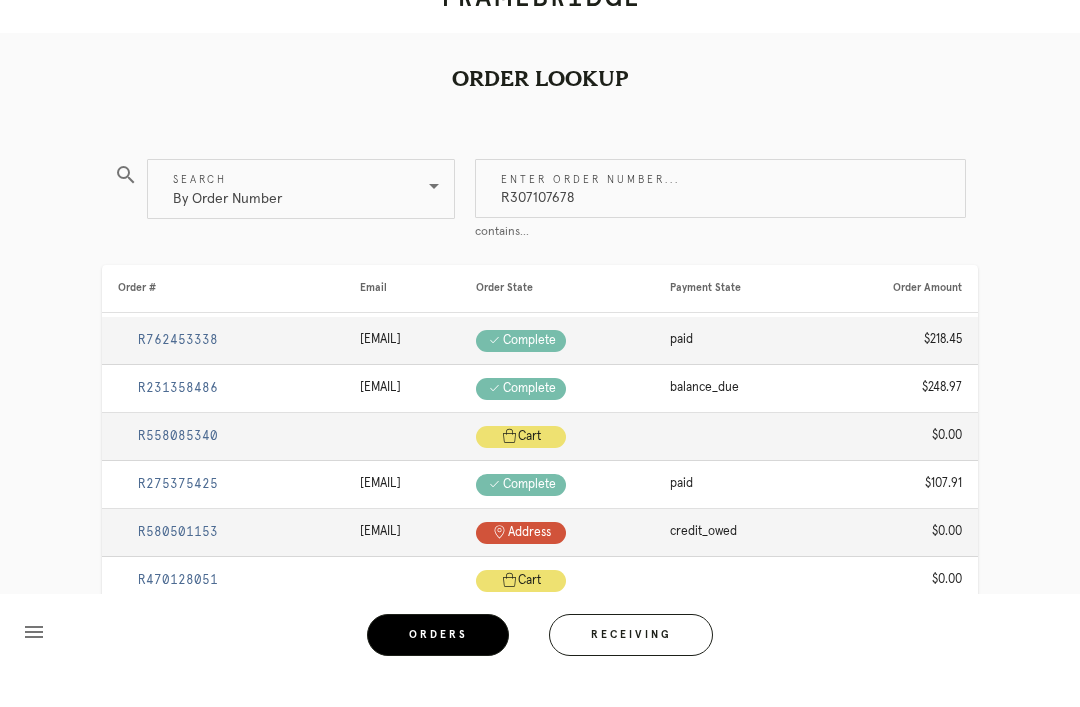 type on "R307107678" 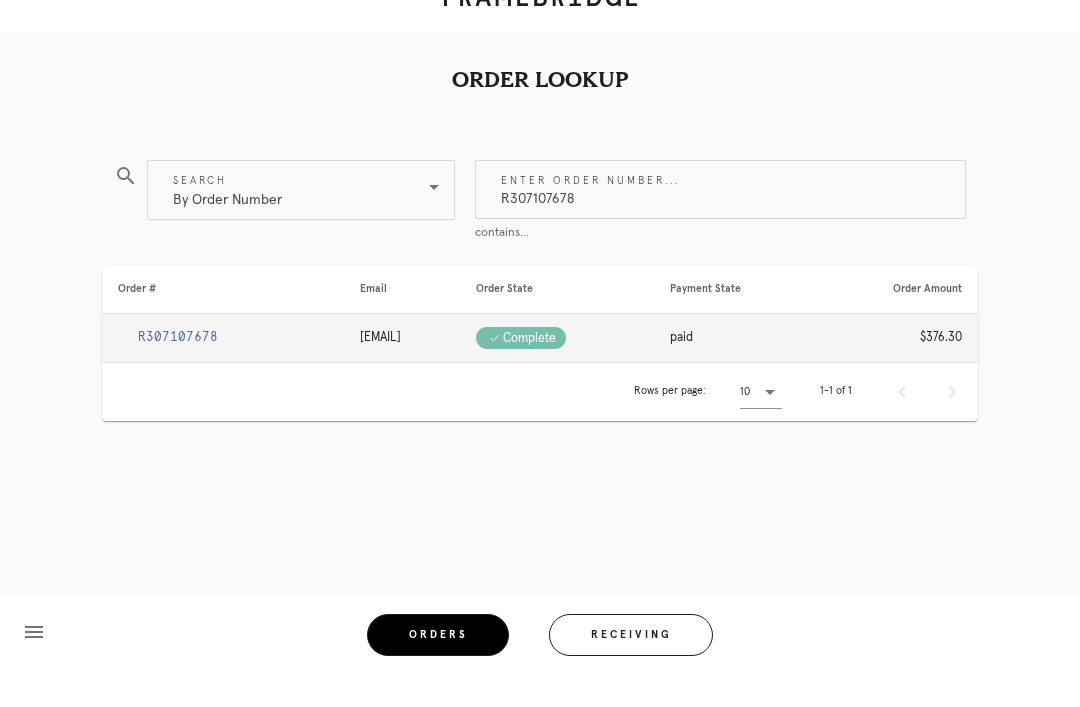 scroll, scrollTop: 34, scrollLeft: 0, axis: vertical 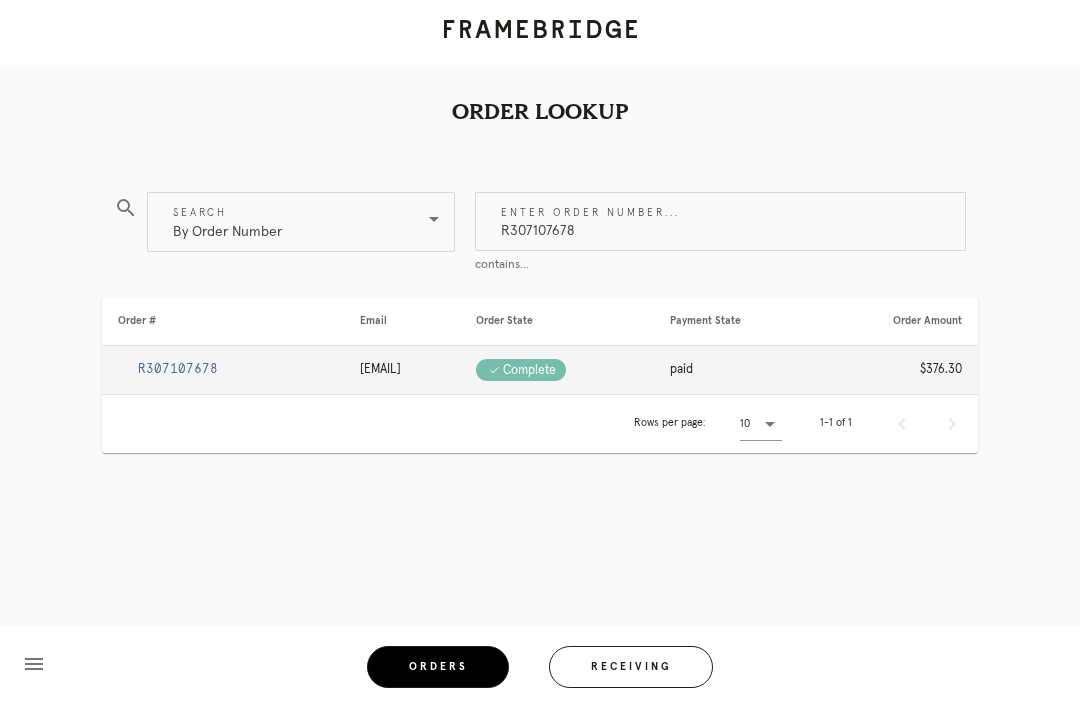 click on "R307107678" at bounding box center [178, 369] 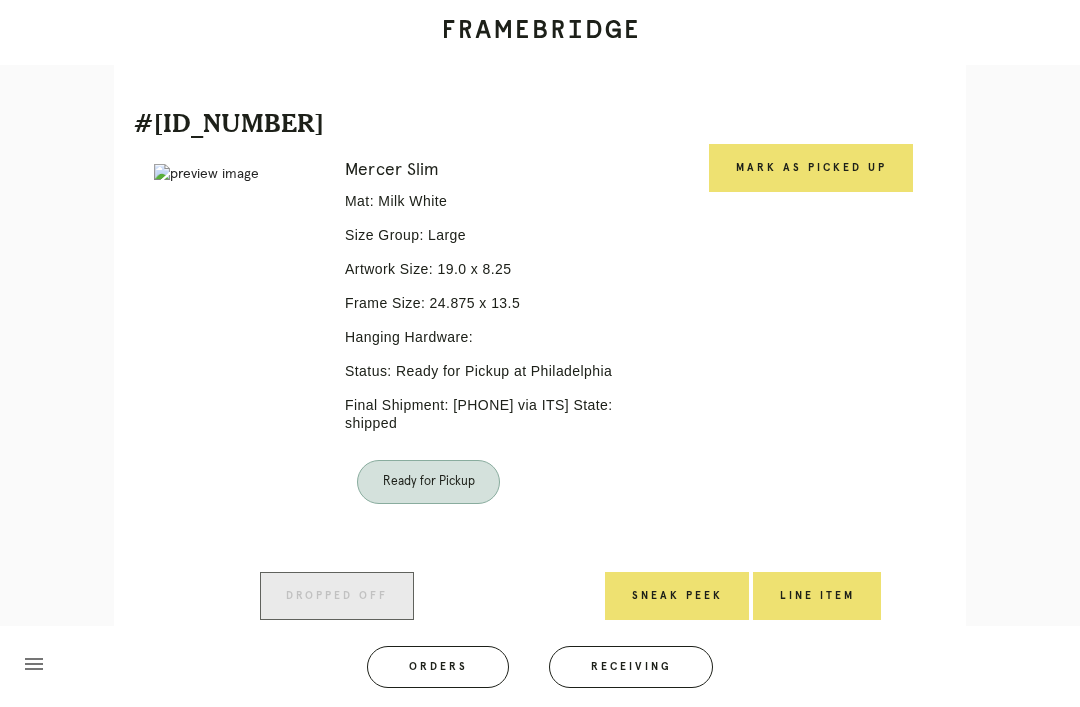 scroll, scrollTop: 602, scrollLeft: 0, axis: vertical 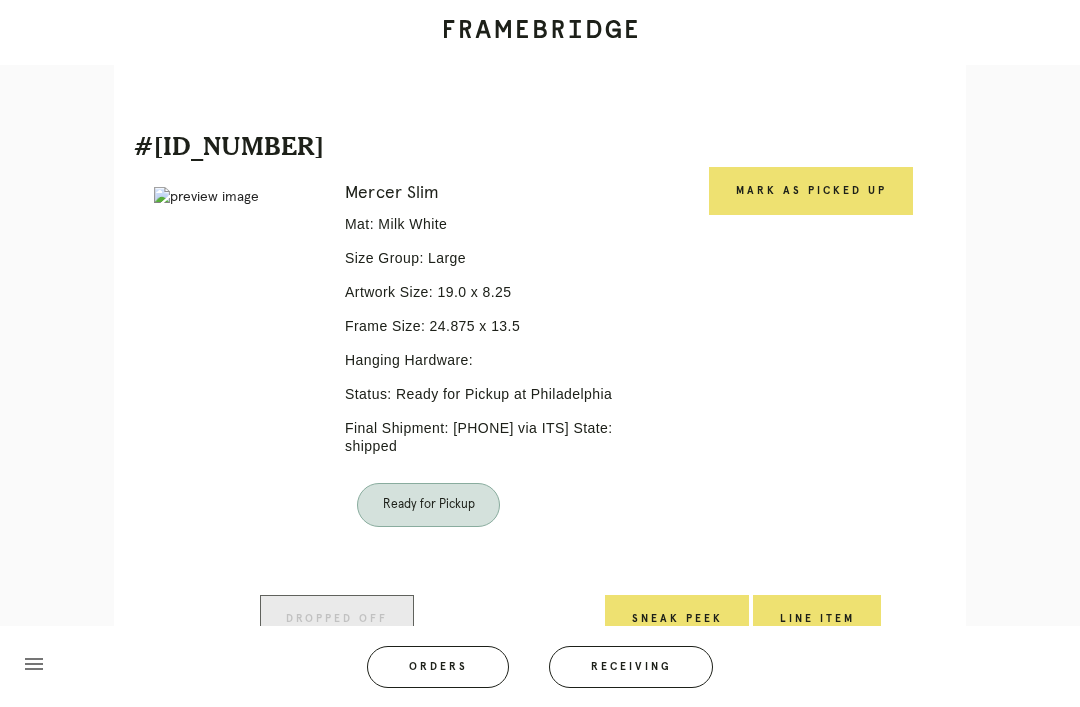 click on "Mark as Picked Up" at bounding box center (811, 191) 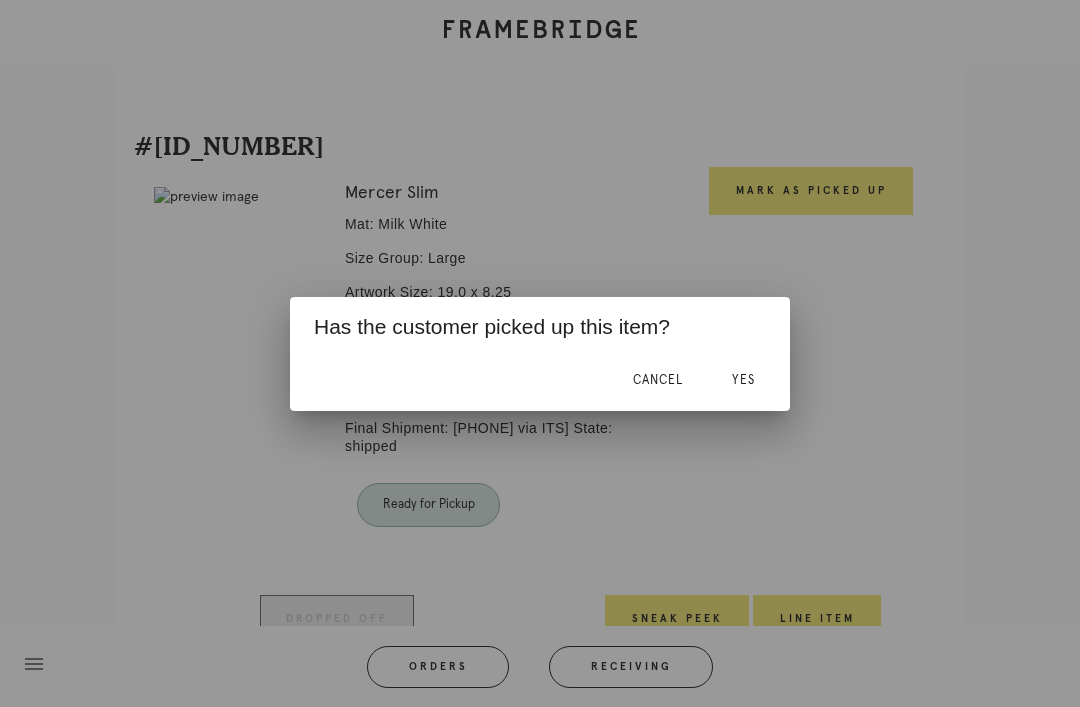 click on "Yes" at bounding box center (743, 380) 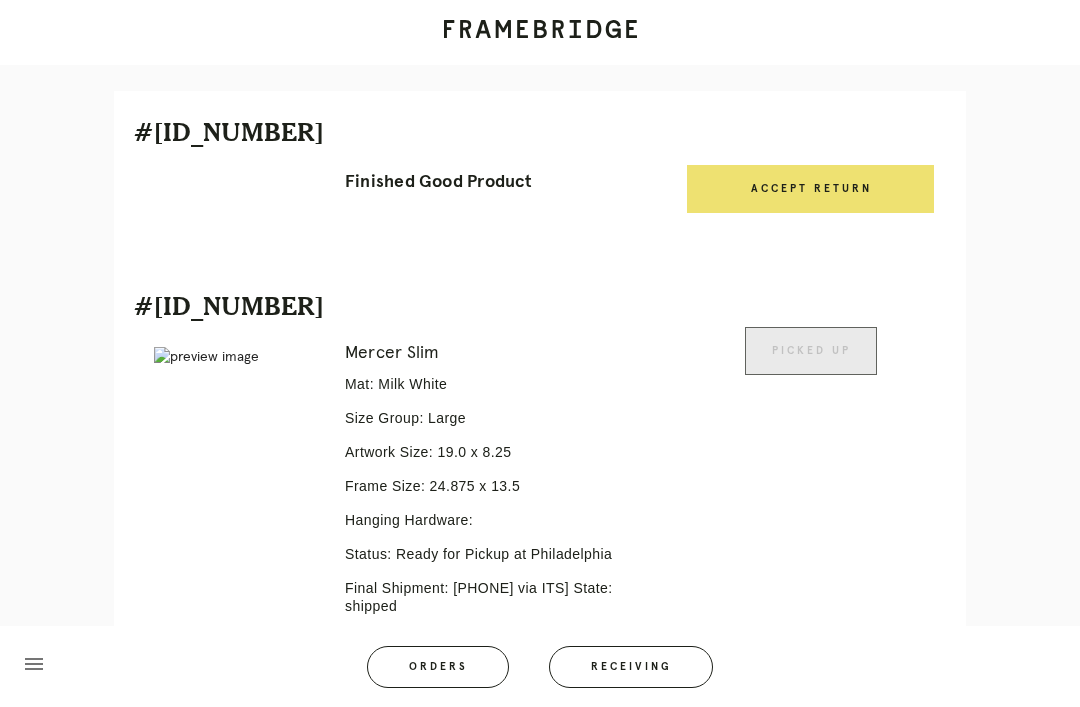 scroll, scrollTop: 491, scrollLeft: 0, axis: vertical 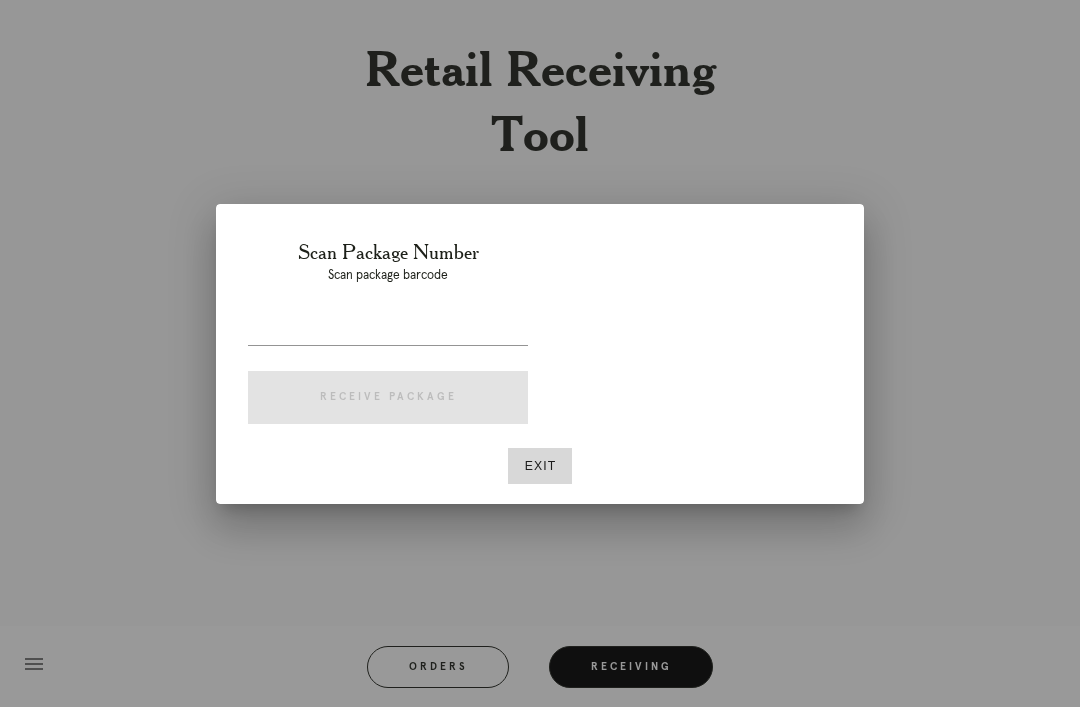 click at bounding box center (388, 329) 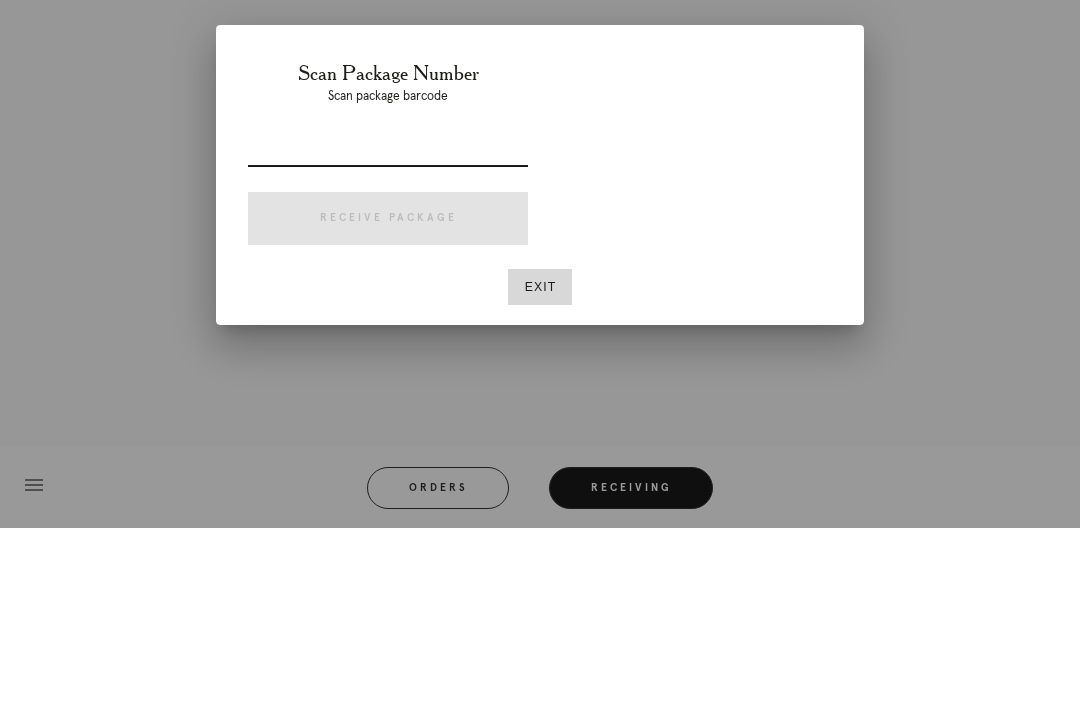 click on "Exit" at bounding box center (540, 466) 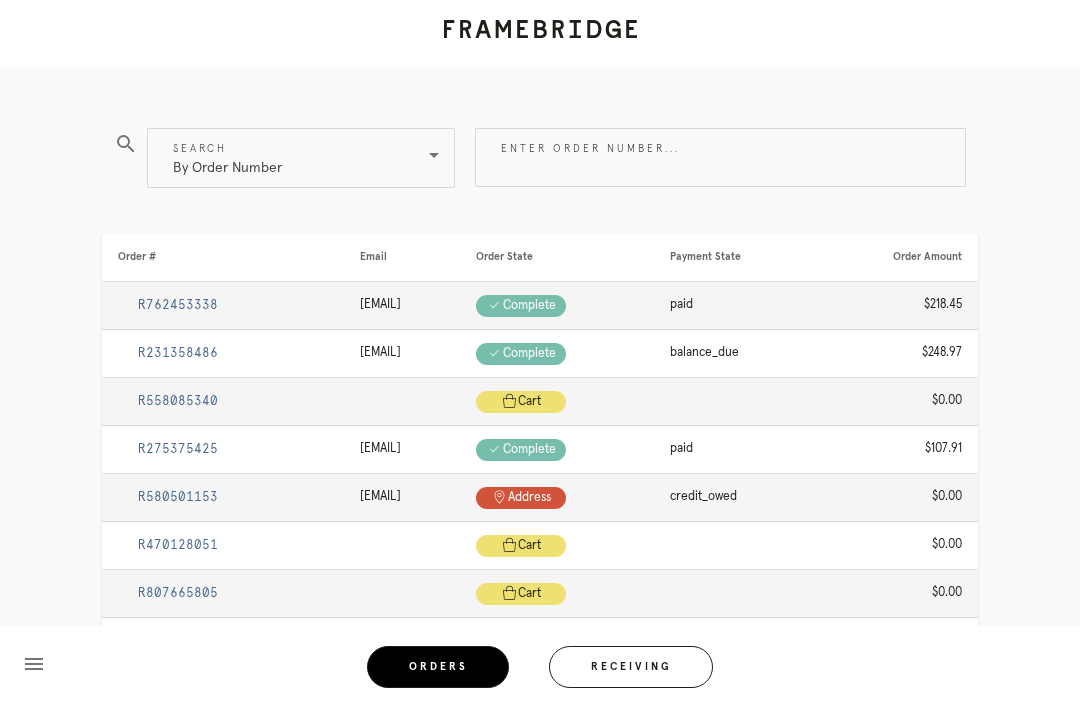 click on "Orders" at bounding box center (438, 667) 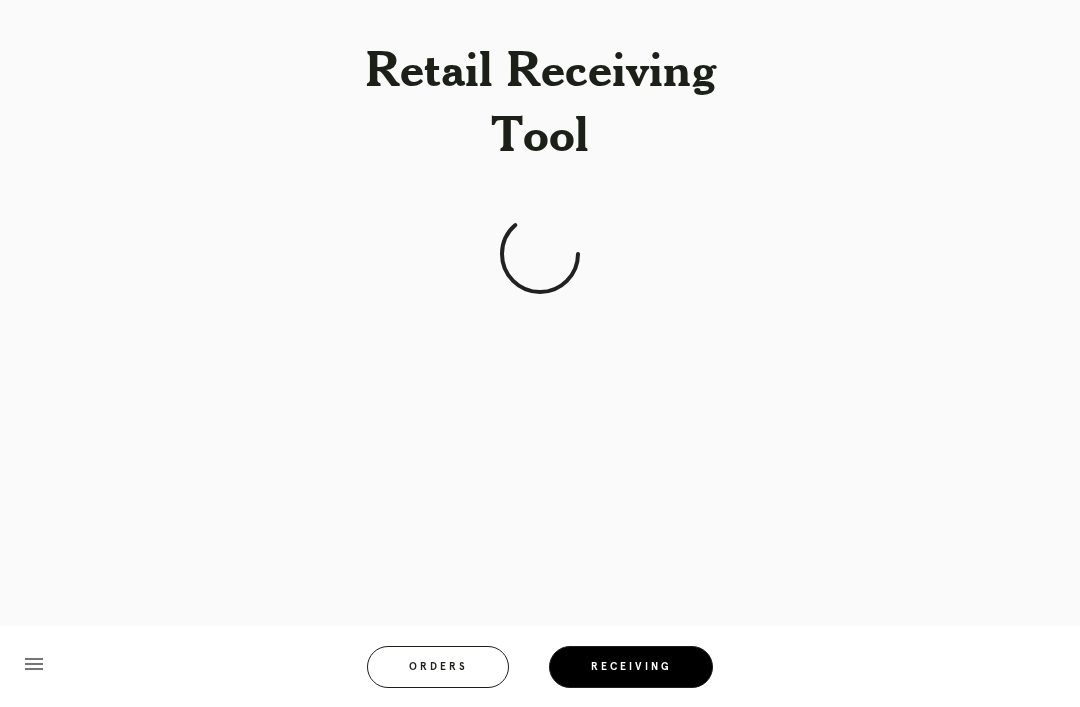 scroll, scrollTop: 64, scrollLeft: 0, axis: vertical 